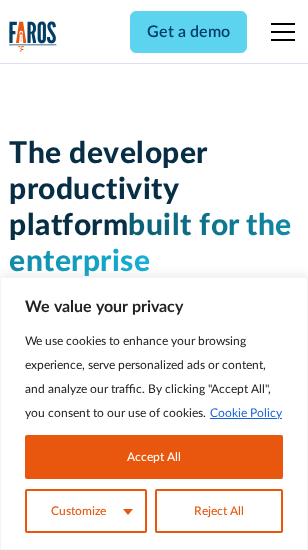 scroll, scrollTop: 0, scrollLeft: 0, axis: both 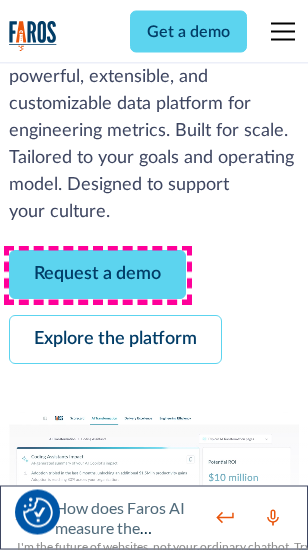 click on "Request a demo" at bounding box center (97, 275) 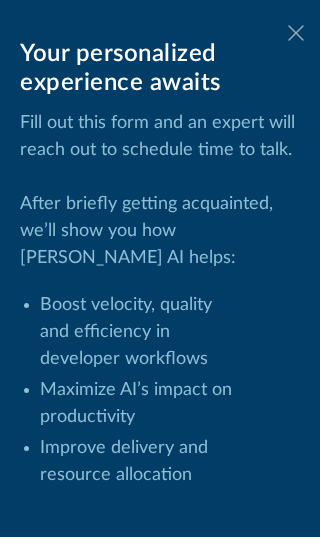 click 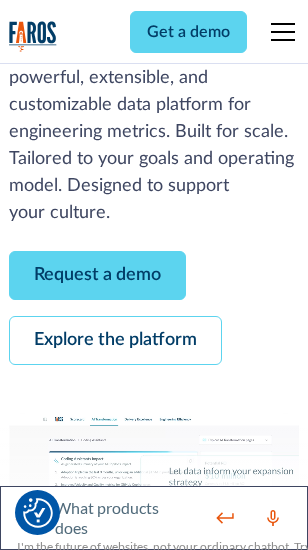 scroll, scrollTop: 366, scrollLeft: 0, axis: vertical 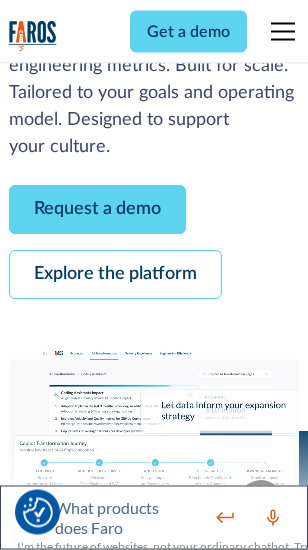 click on "Explore the platform" at bounding box center [115, 275] 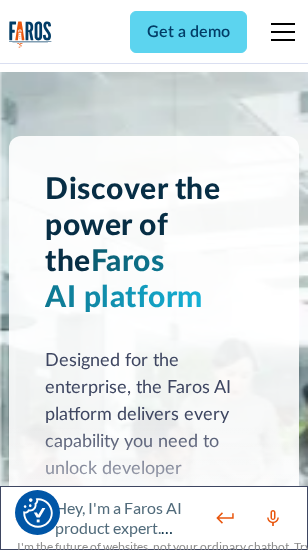 scroll, scrollTop: 15242, scrollLeft: 0, axis: vertical 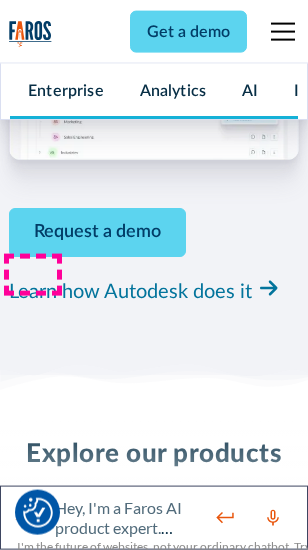 click on "Pricing" at bounding box center (33, 2512) 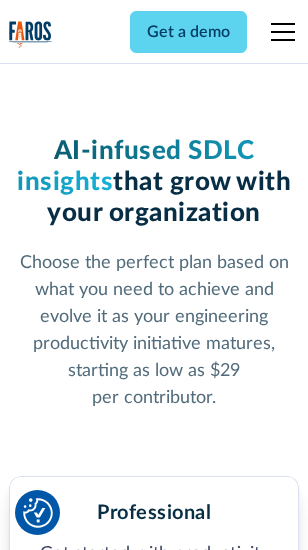 scroll, scrollTop: 3178, scrollLeft: 0, axis: vertical 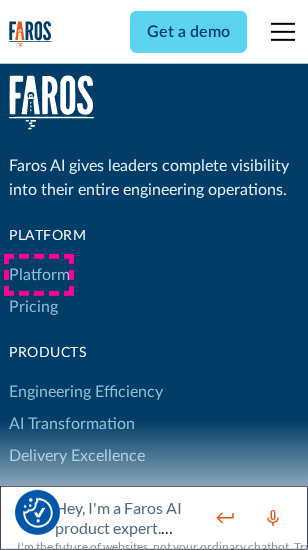 click on "Platform" at bounding box center (39, 275) 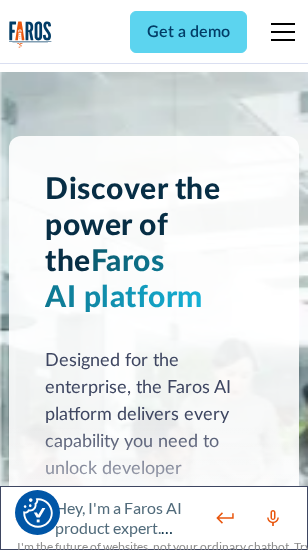 scroll, scrollTop: 15884, scrollLeft: 0, axis: vertical 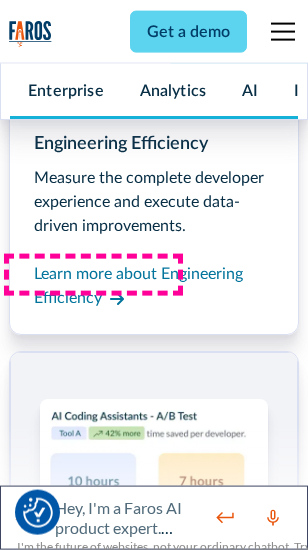 click on "Coding Assistant Impact" at bounding box center (94, 2481) 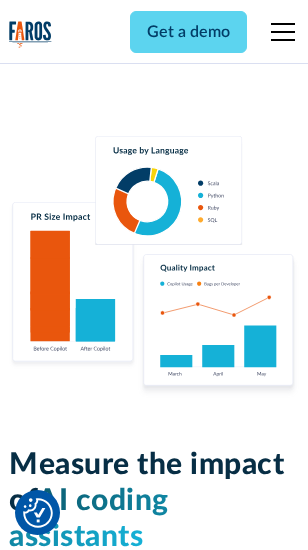 scroll, scrollTop: 12710, scrollLeft: 0, axis: vertical 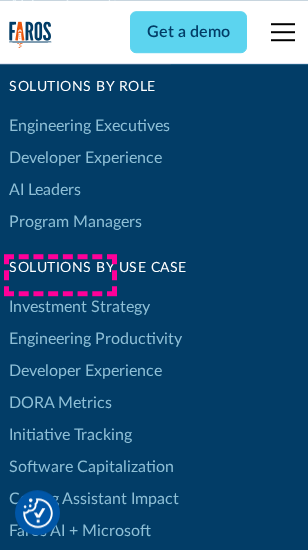 click on "DORA Metrics" at bounding box center [60, 403] 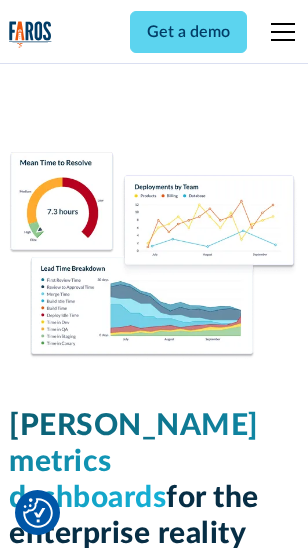scroll, scrollTop: 9824, scrollLeft: 0, axis: vertical 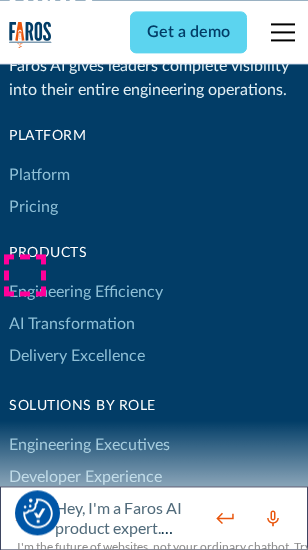 click on "Blog" at bounding box center (24, 939) 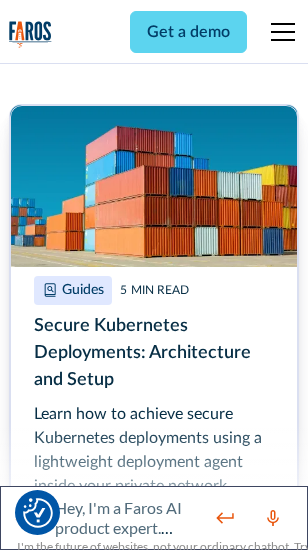scroll, scrollTop: 8933, scrollLeft: 0, axis: vertical 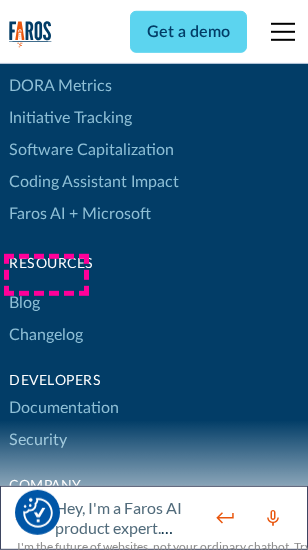 click on "Changelog" at bounding box center [46, 335] 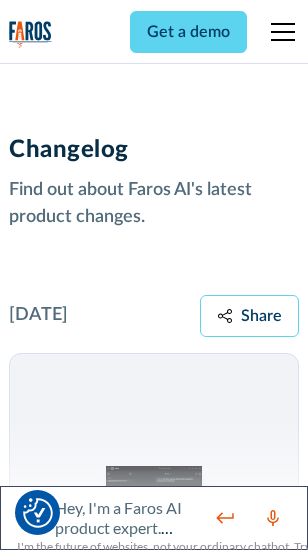 scroll, scrollTop: 24124, scrollLeft: 0, axis: vertical 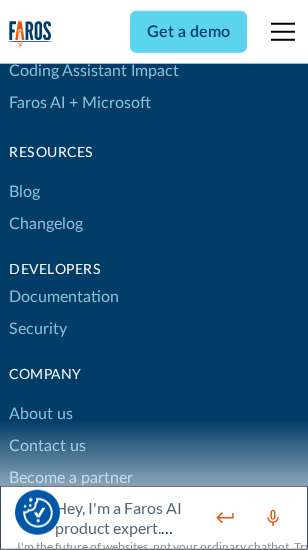 click on "About us" at bounding box center (41, 414) 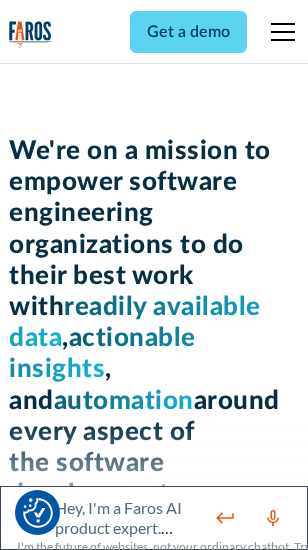 scroll, scrollTop: 6924, scrollLeft: 0, axis: vertical 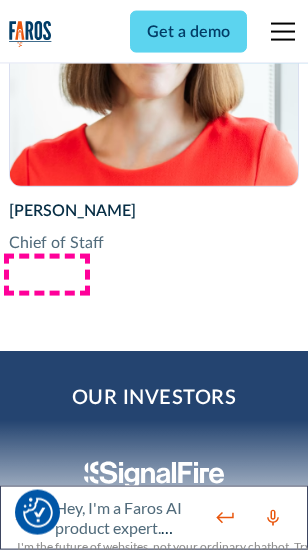 click on "Contact us" at bounding box center [47, 2782] 